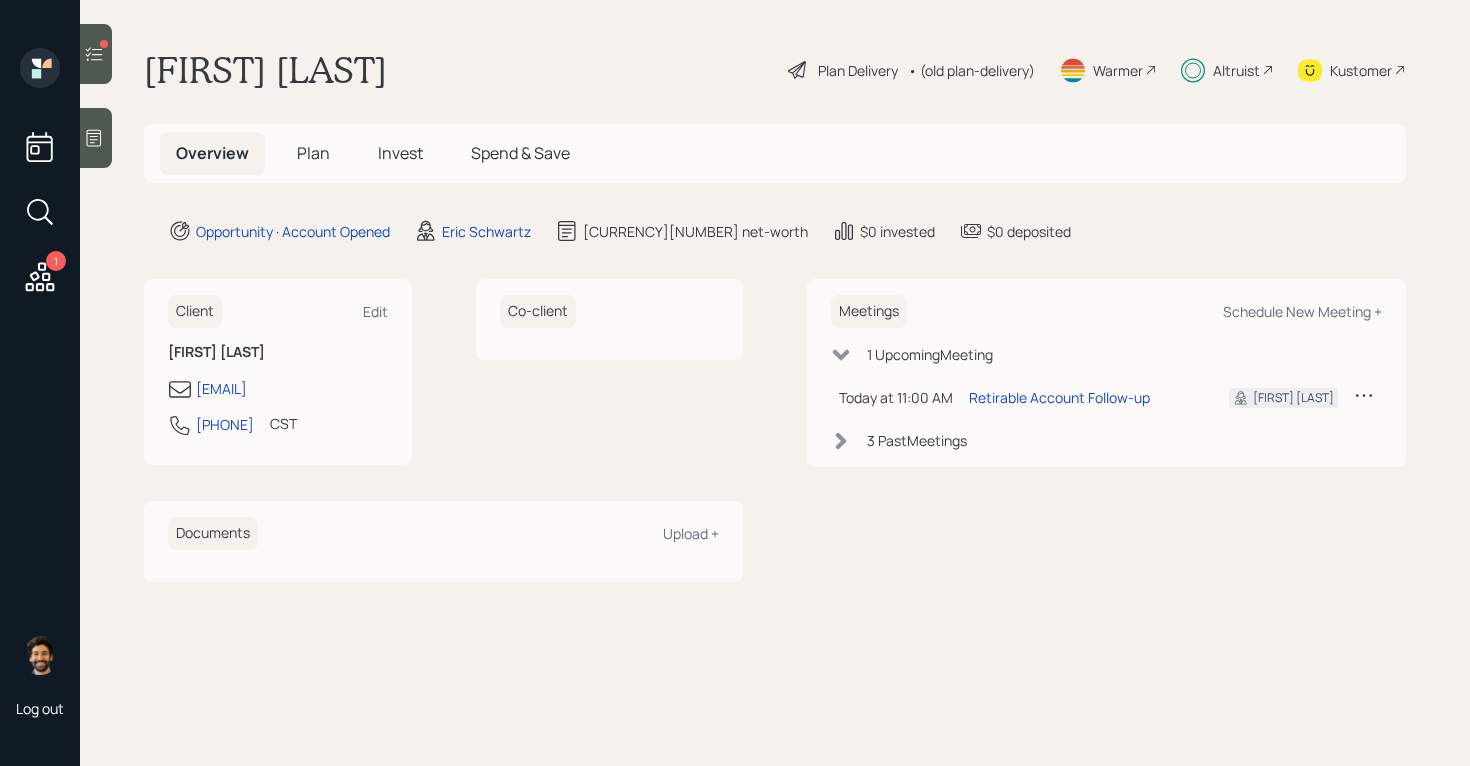 scroll, scrollTop: 0, scrollLeft: 0, axis: both 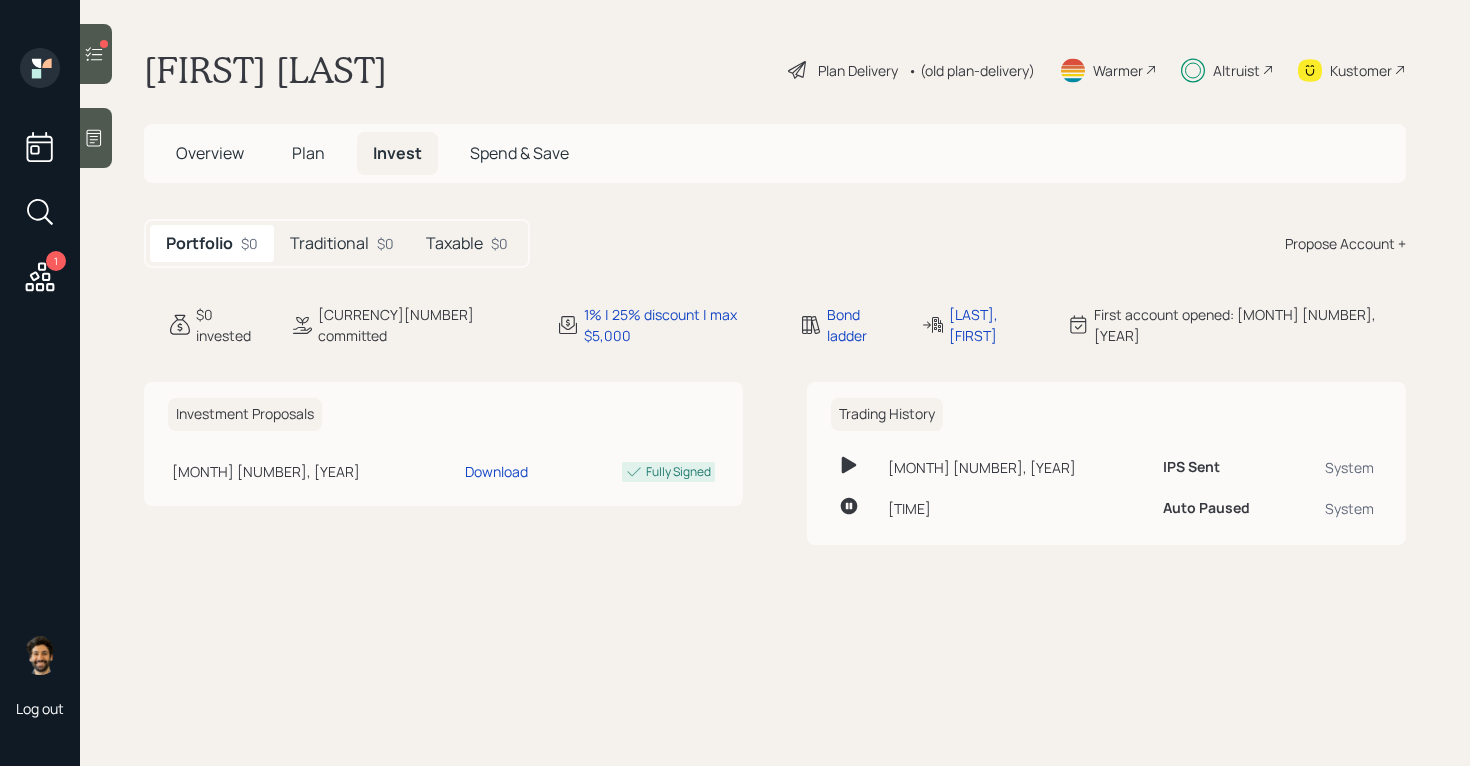 click on "Taxable" at bounding box center [454, 243] 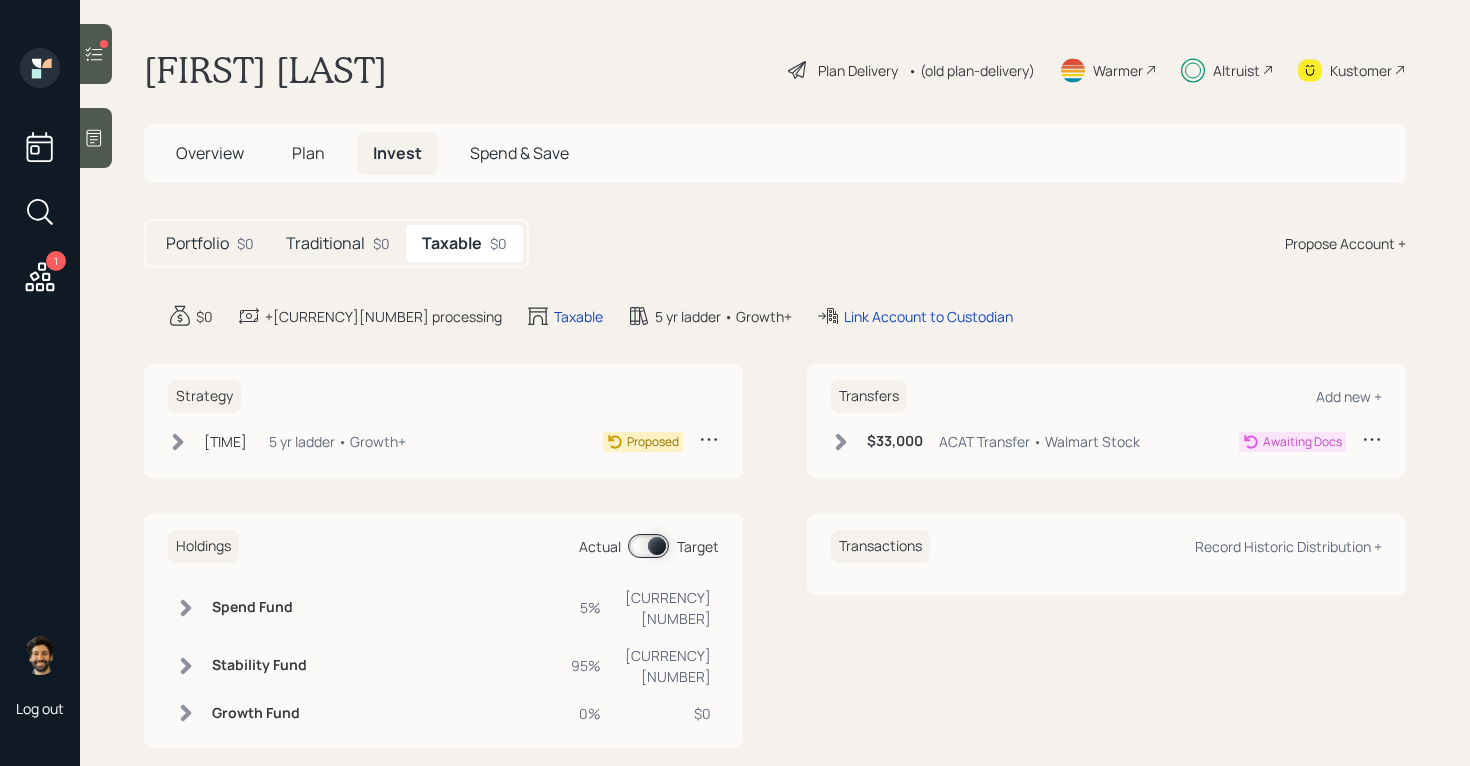 click on "Traditional $0" at bounding box center [338, 243] 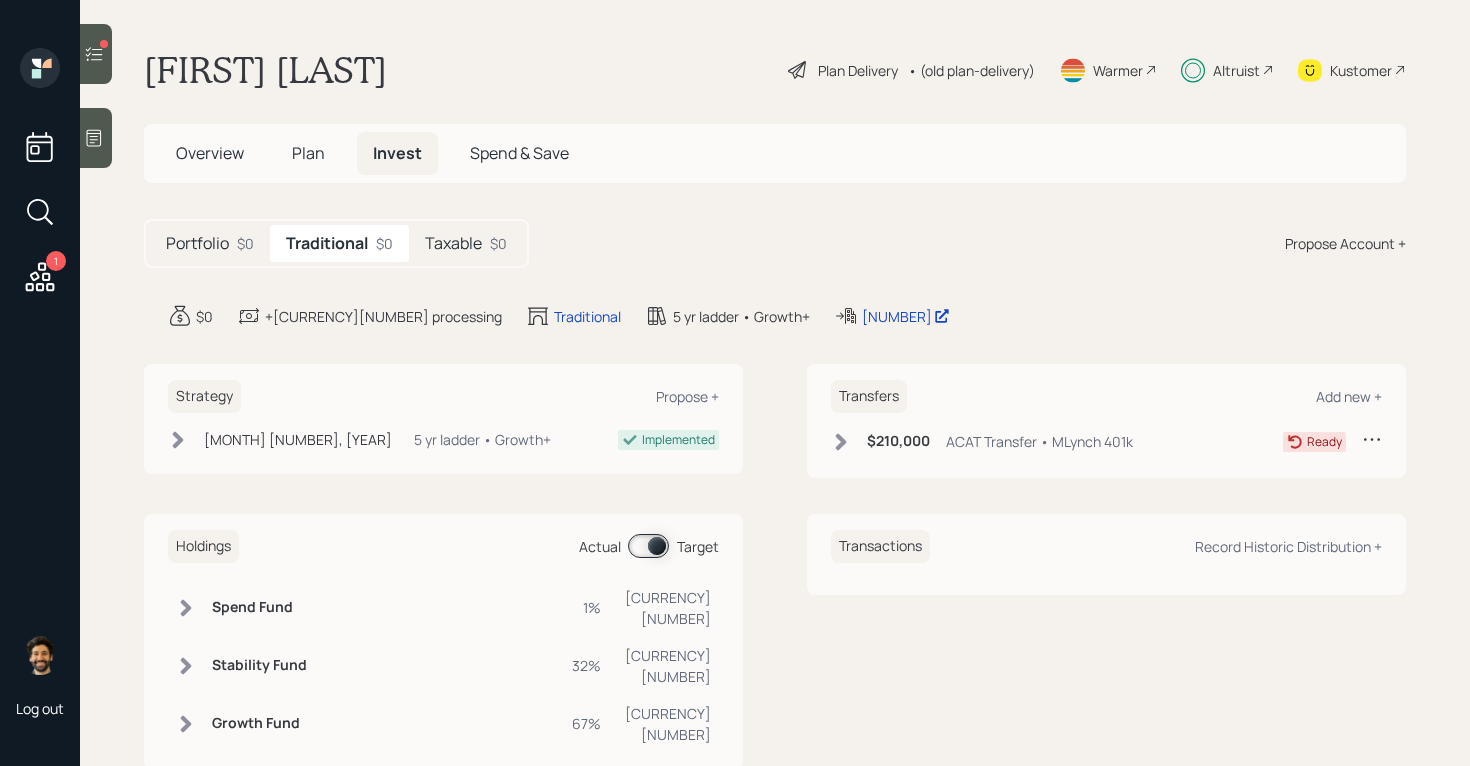 click on "Taxable" at bounding box center (453, 243) 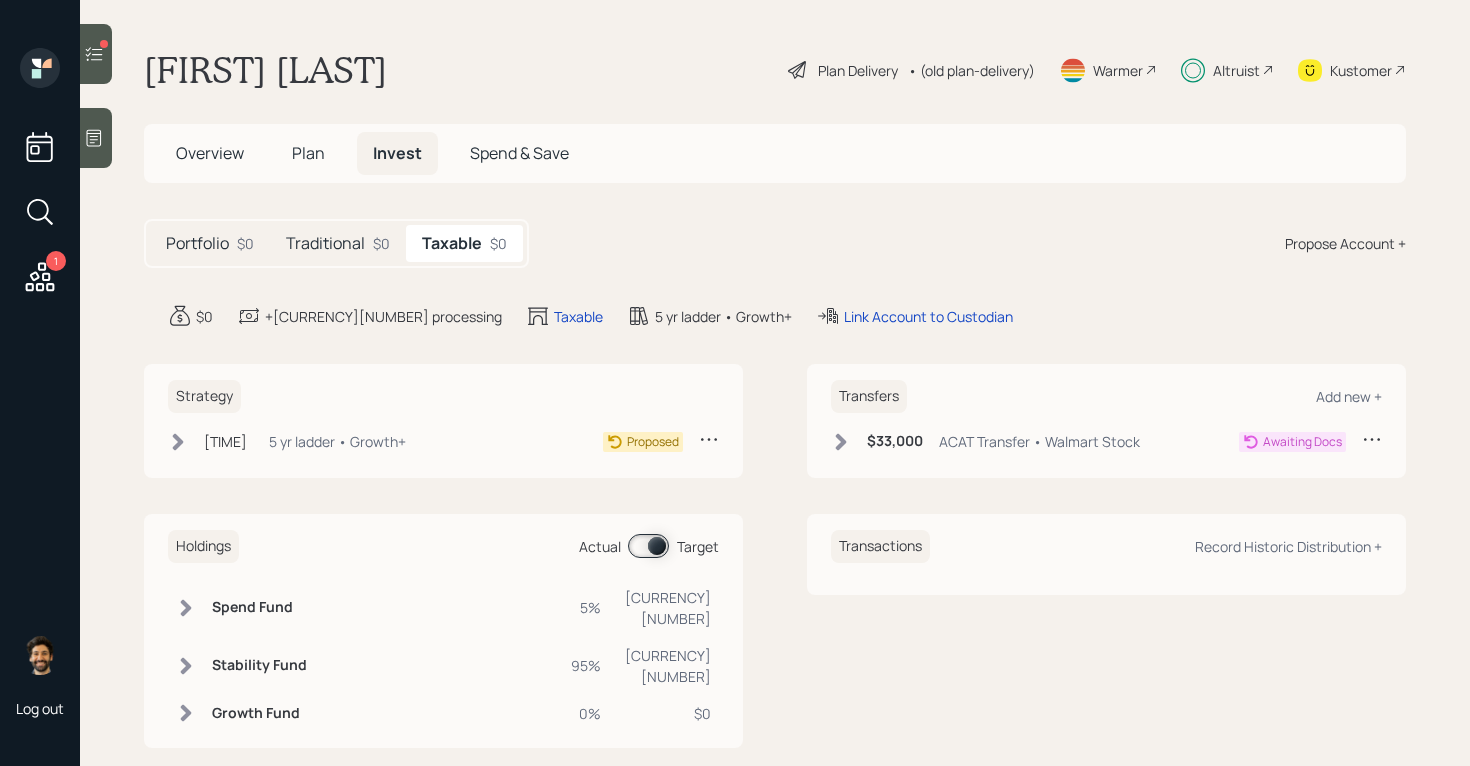 click 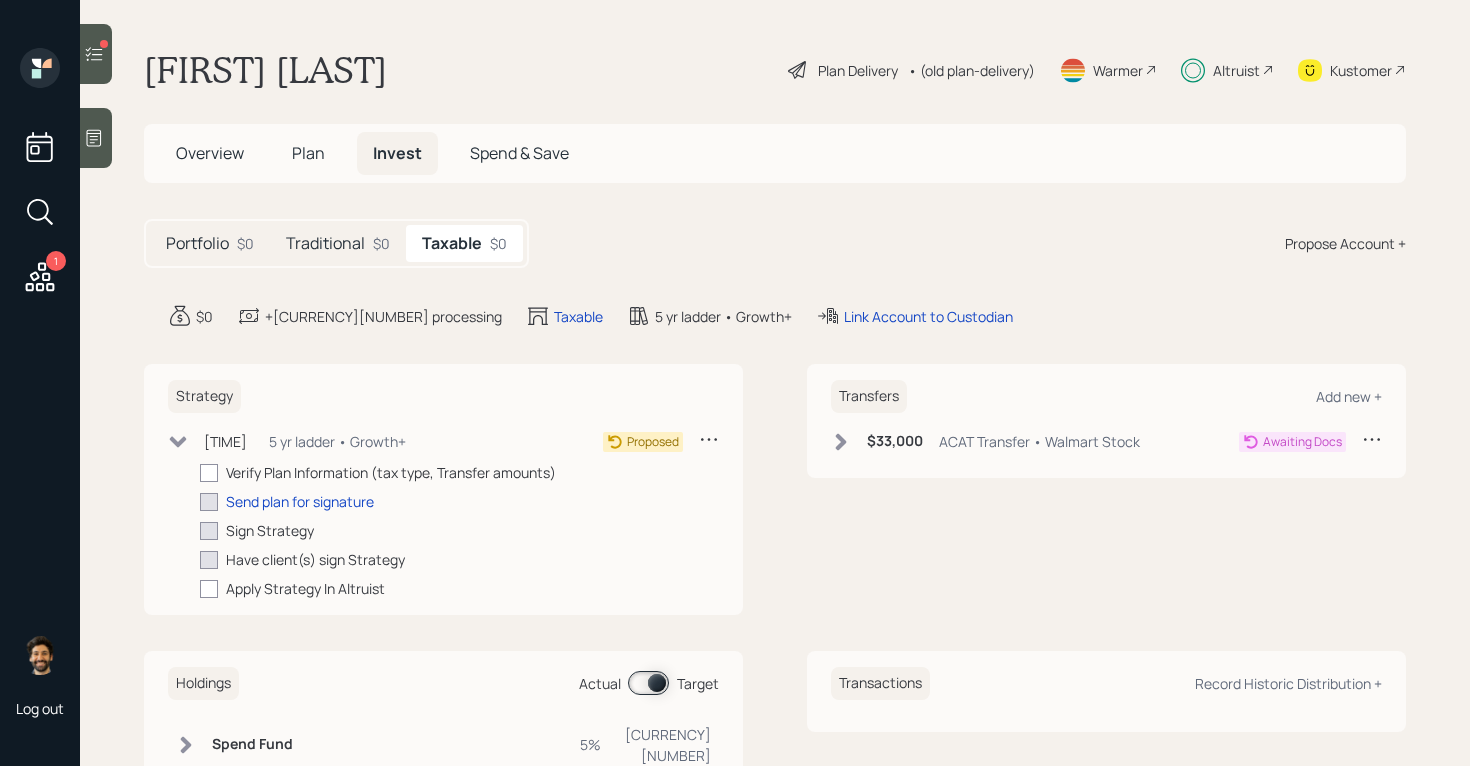 click 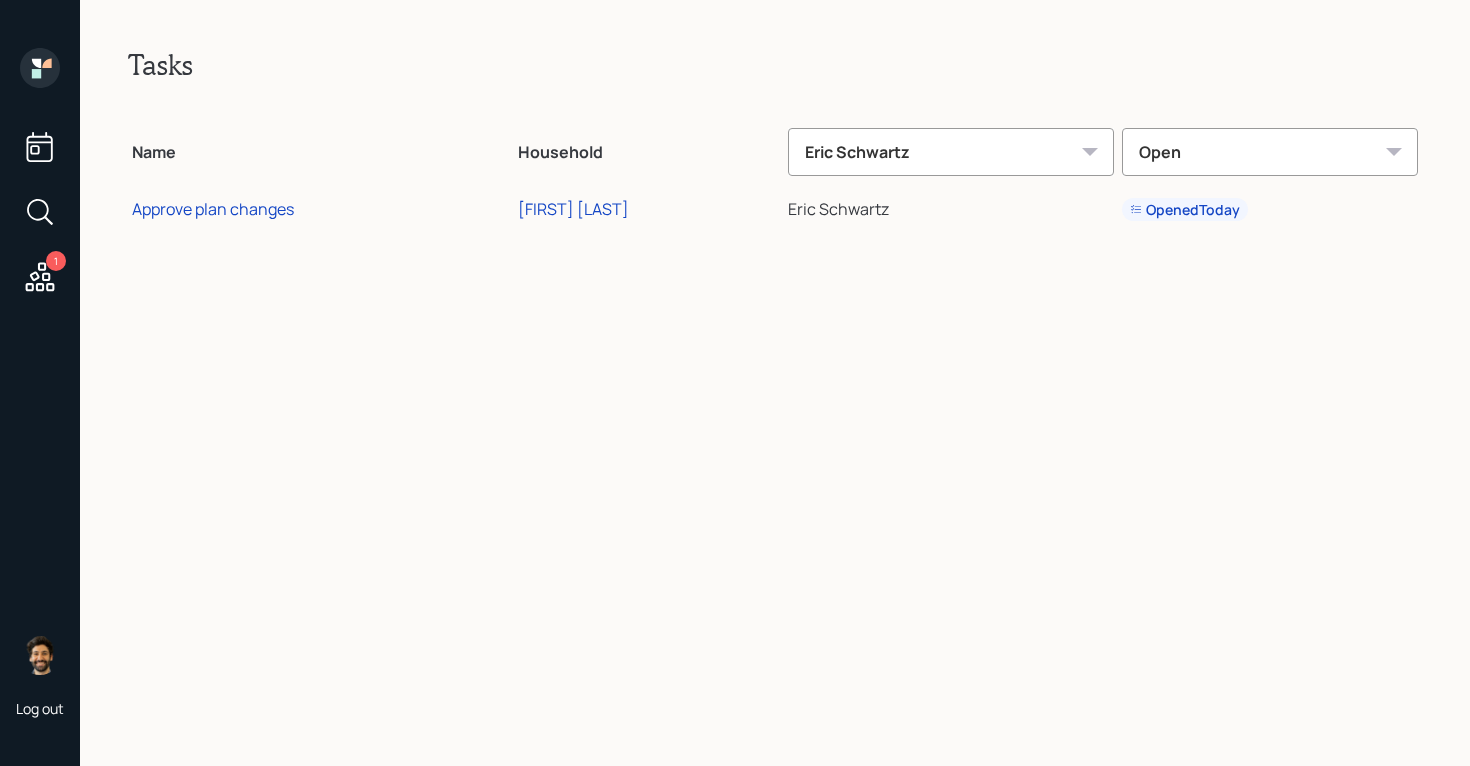 click 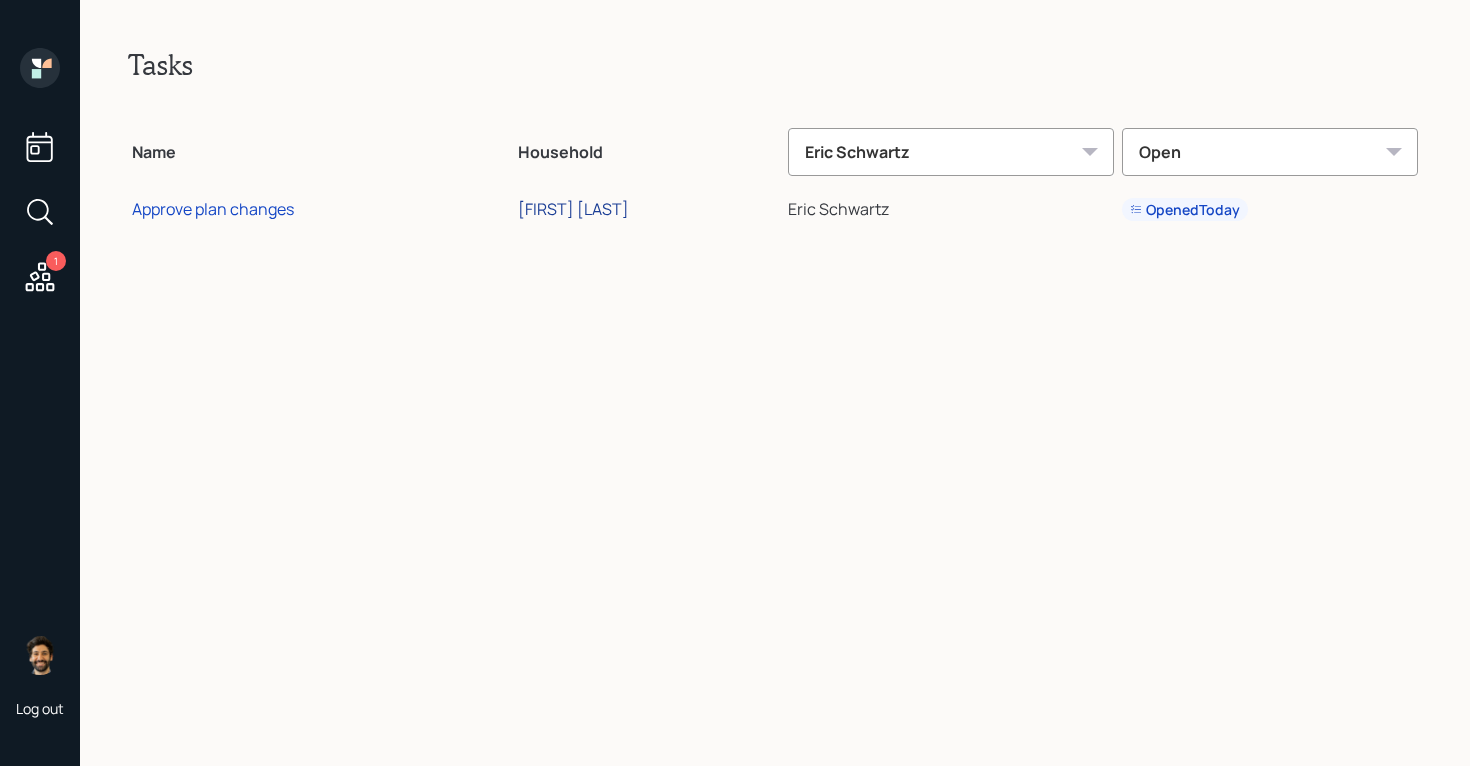 click on "[FIRST] [LAST]" at bounding box center [573, 209] 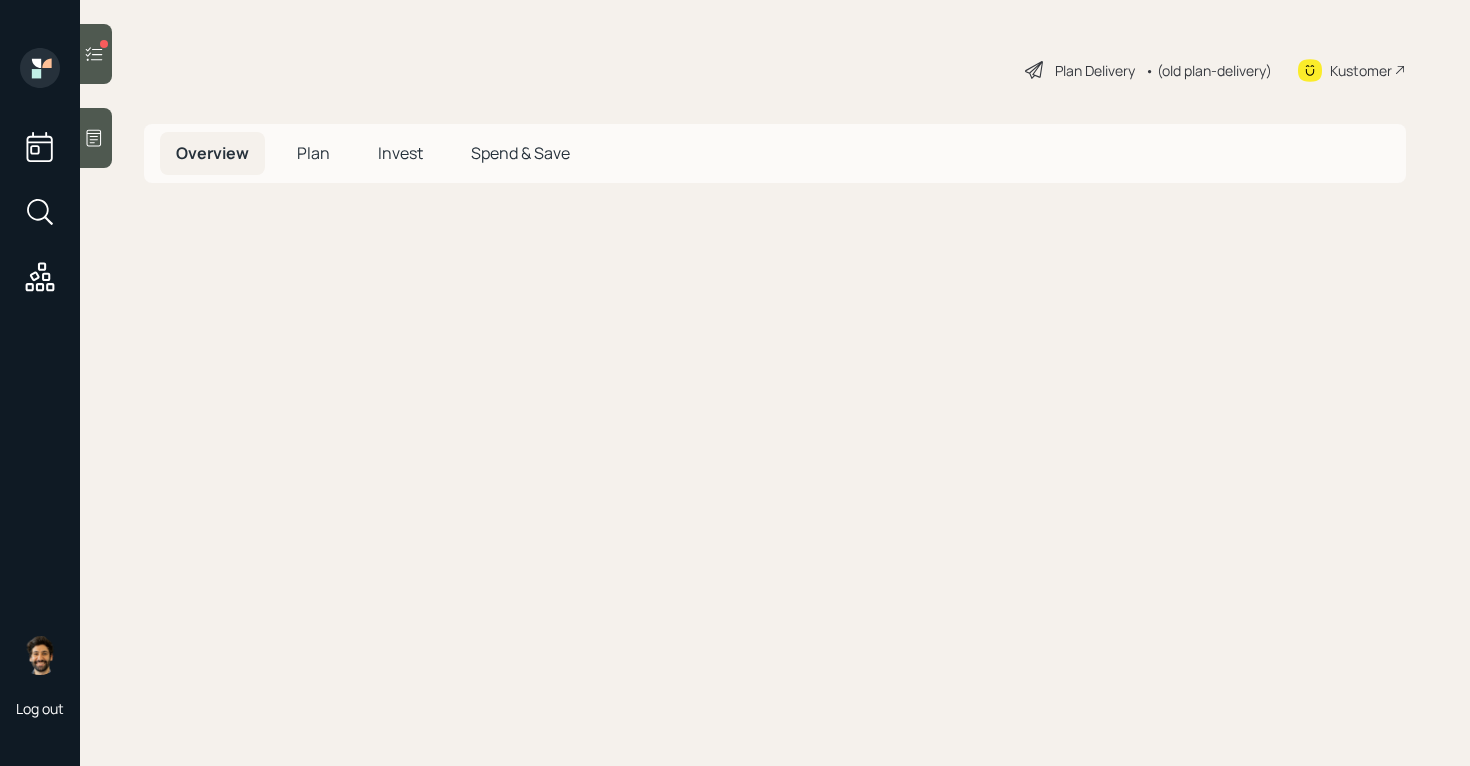 scroll, scrollTop: 0, scrollLeft: 0, axis: both 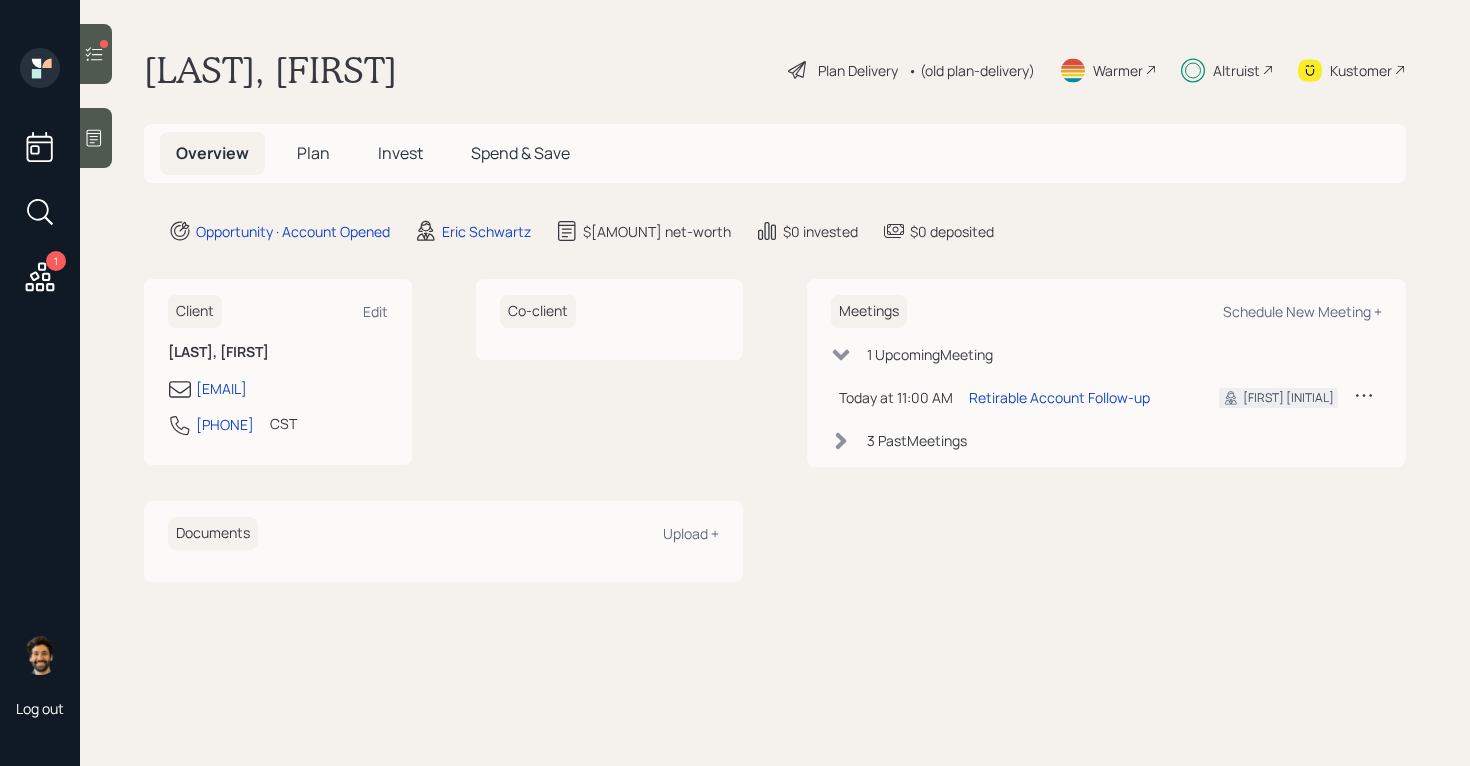 click at bounding box center (96, 54) 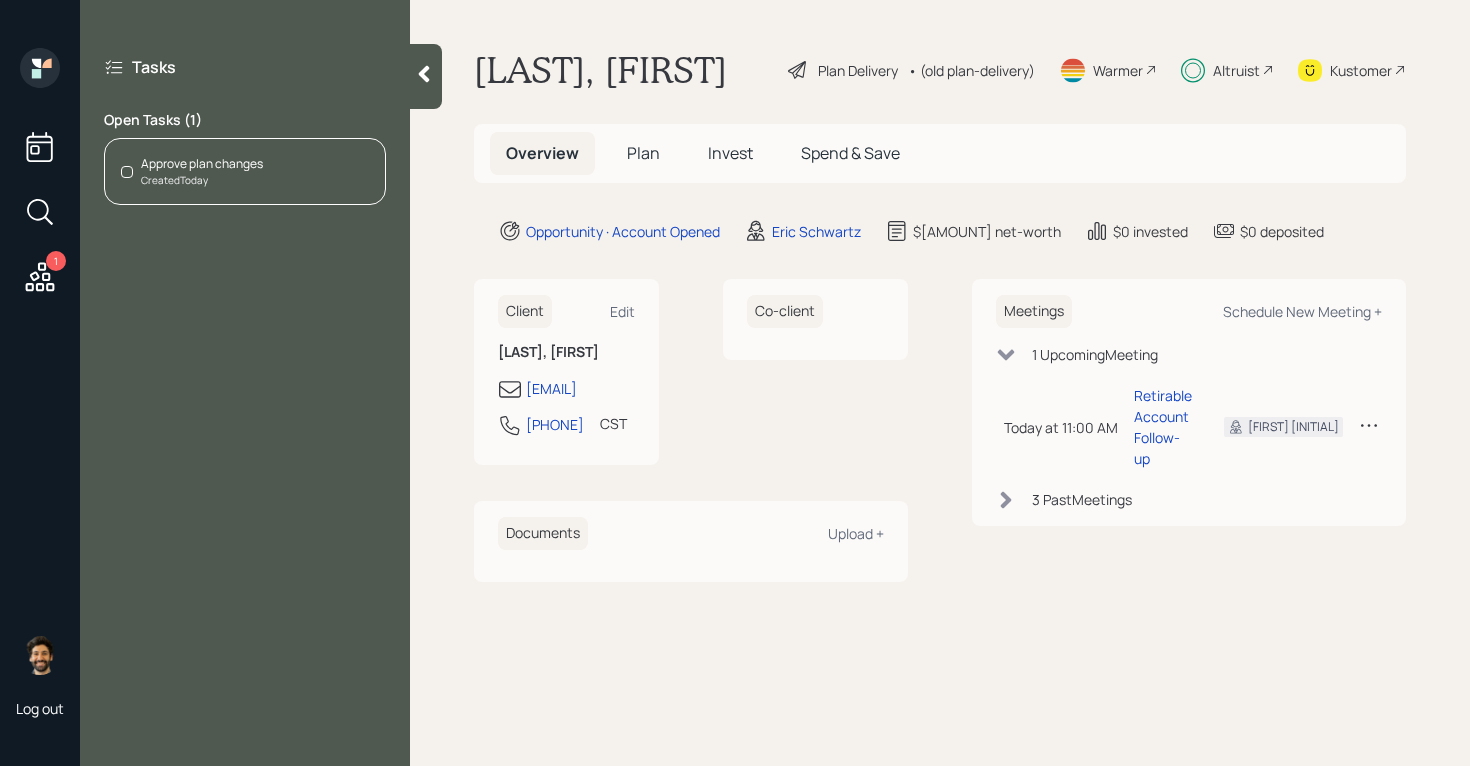 click on "Approve plan changes Created  Today" at bounding box center [245, 171] 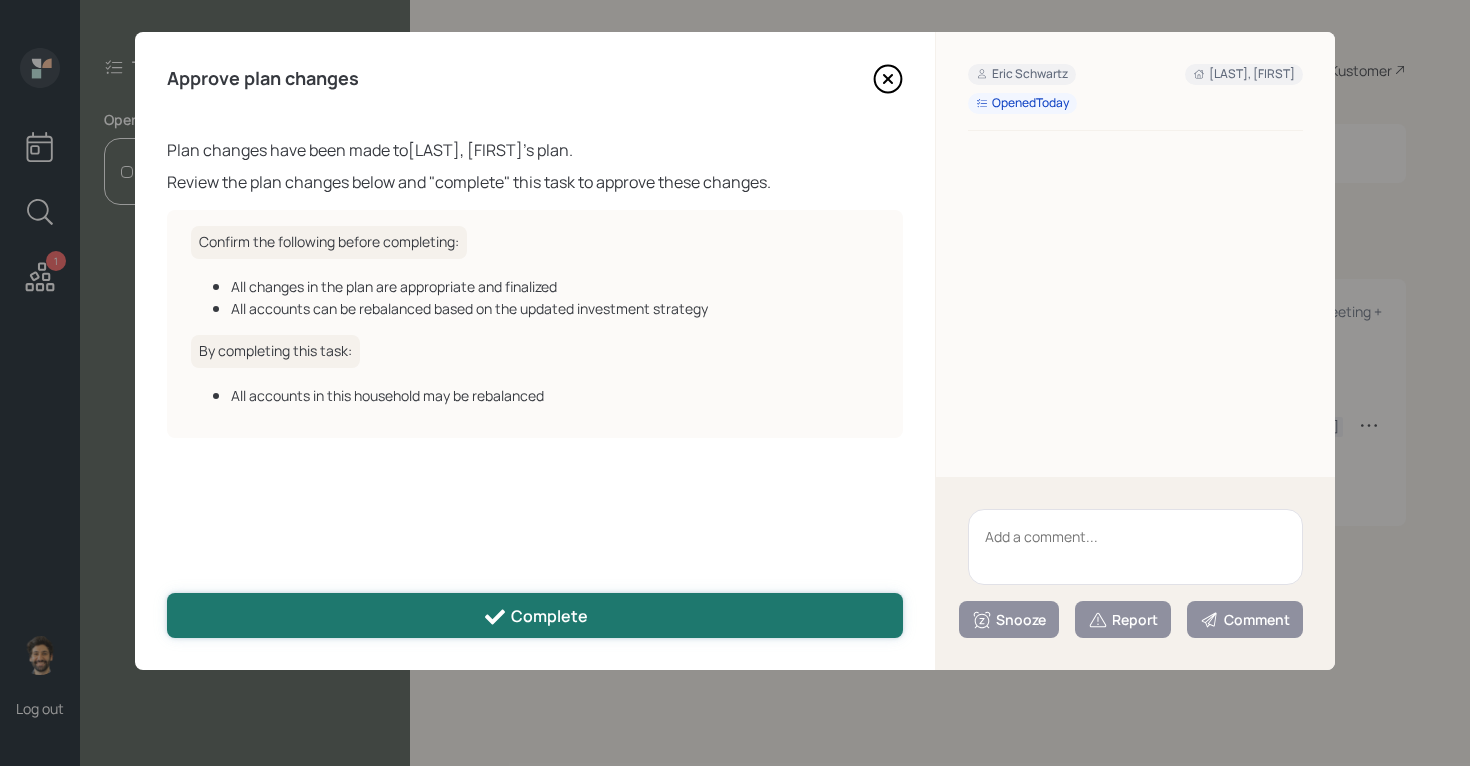 click on "Complete" at bounding box center (535, 615) 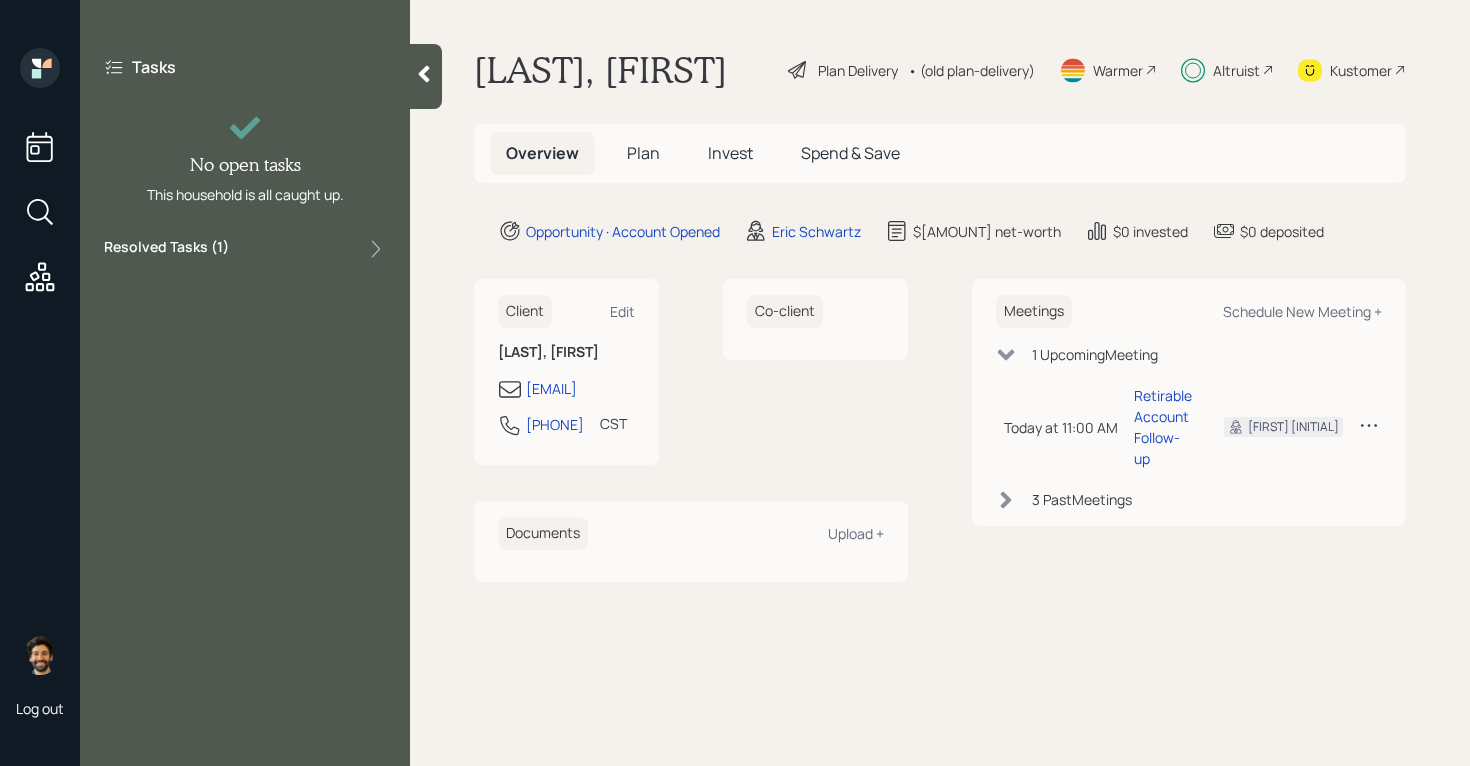 click on "Invest" at bounding box center [730, 153] 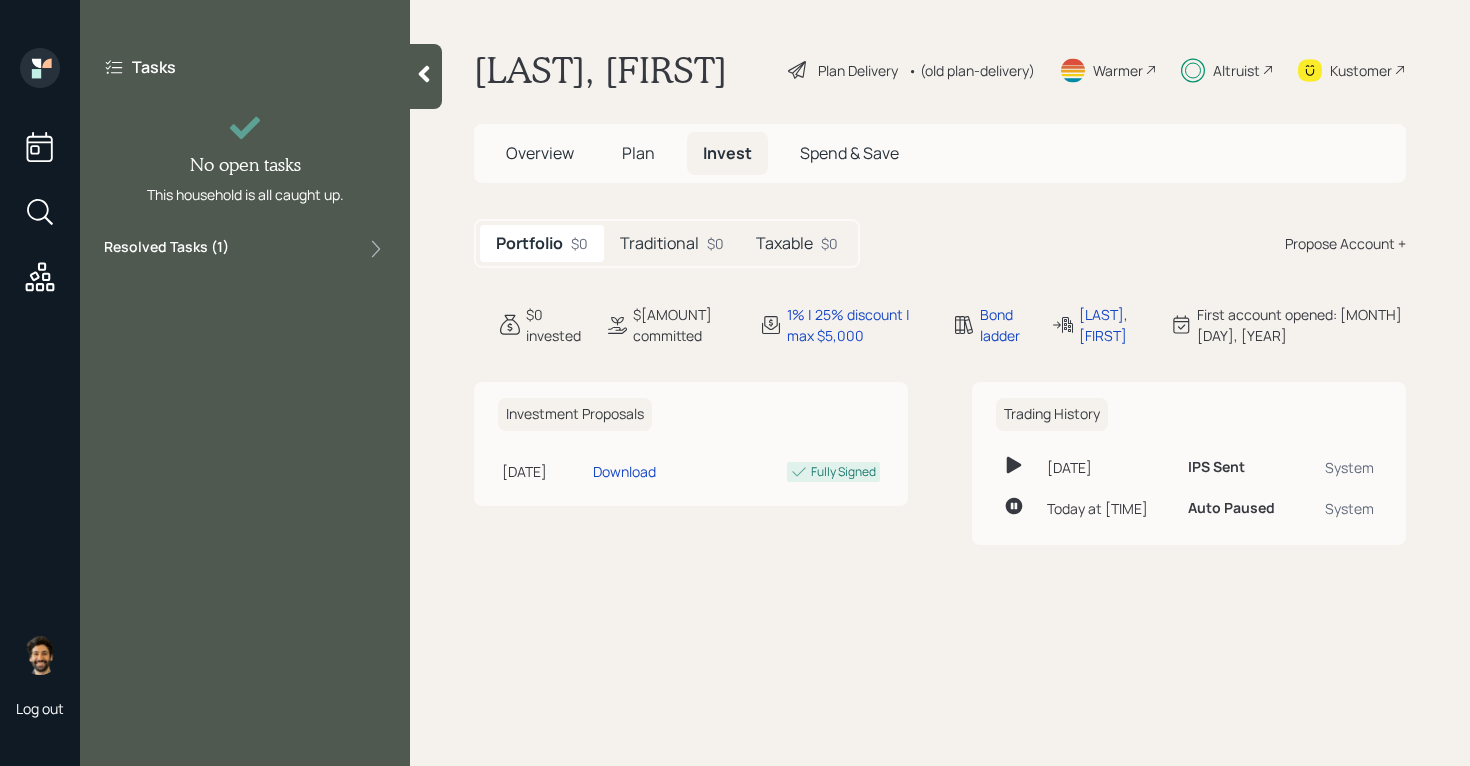 click on "Traditional $[AMOUNT]" at bounding box center [672, 243] 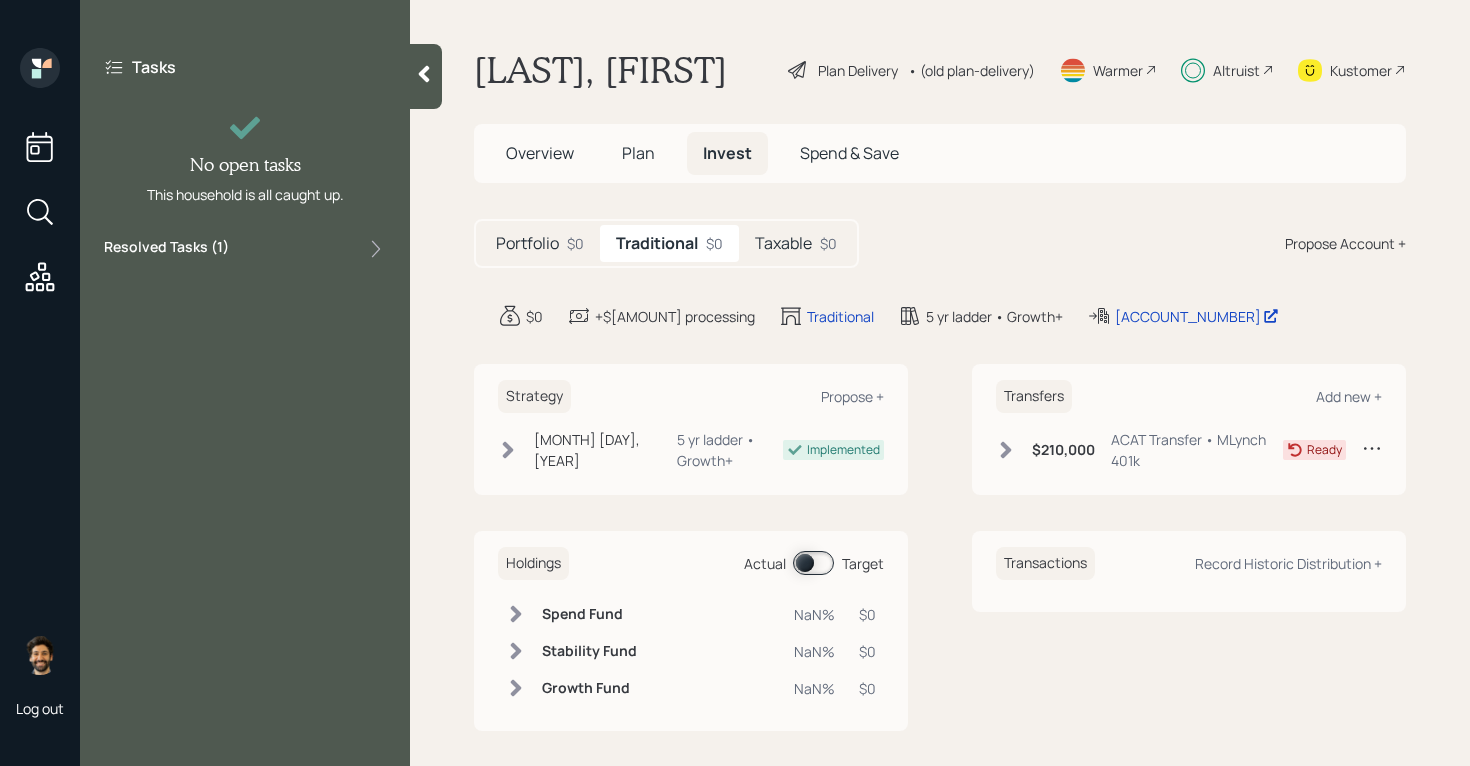 click on "Taxable" at bounding box center (783, 243) 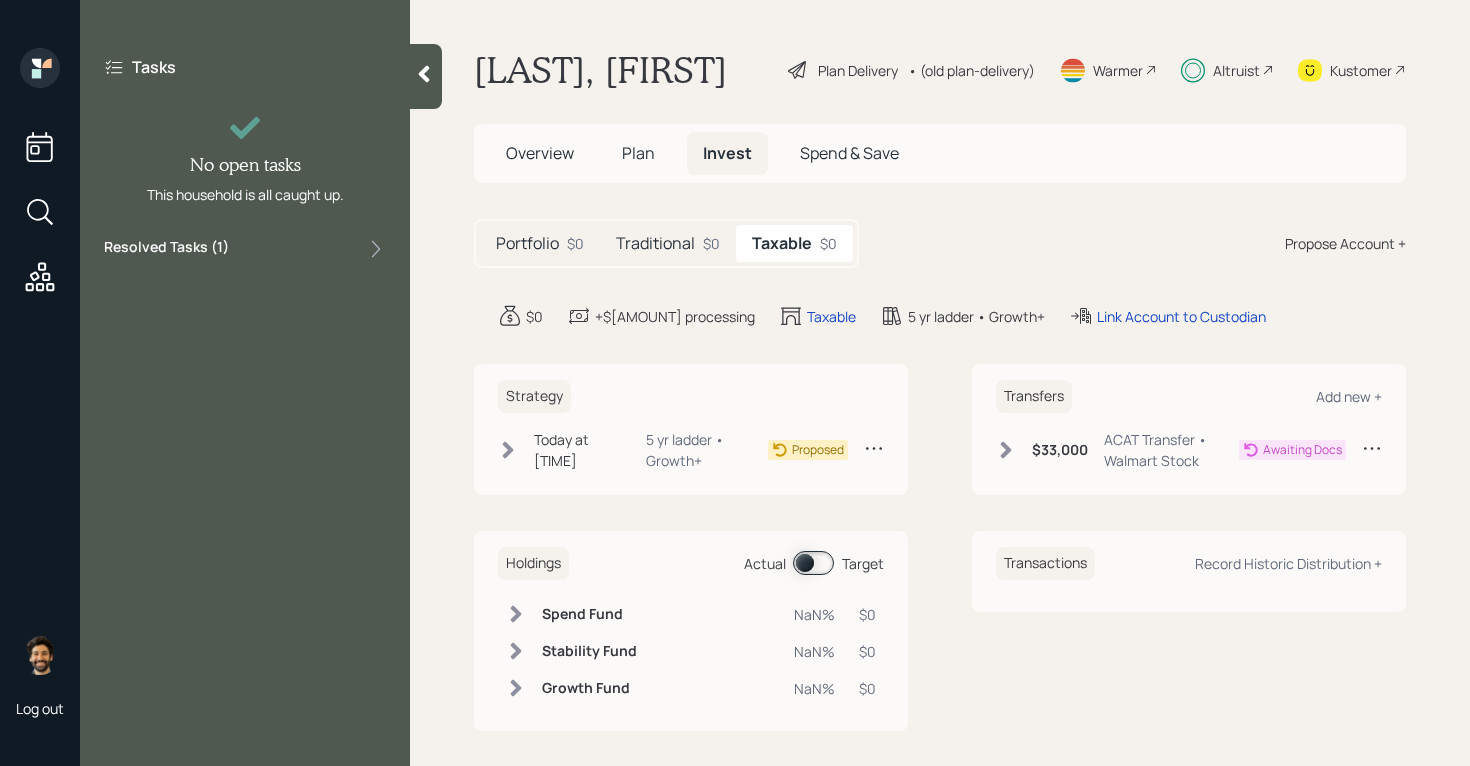 click on "$0" at bounding box center (711, 243) 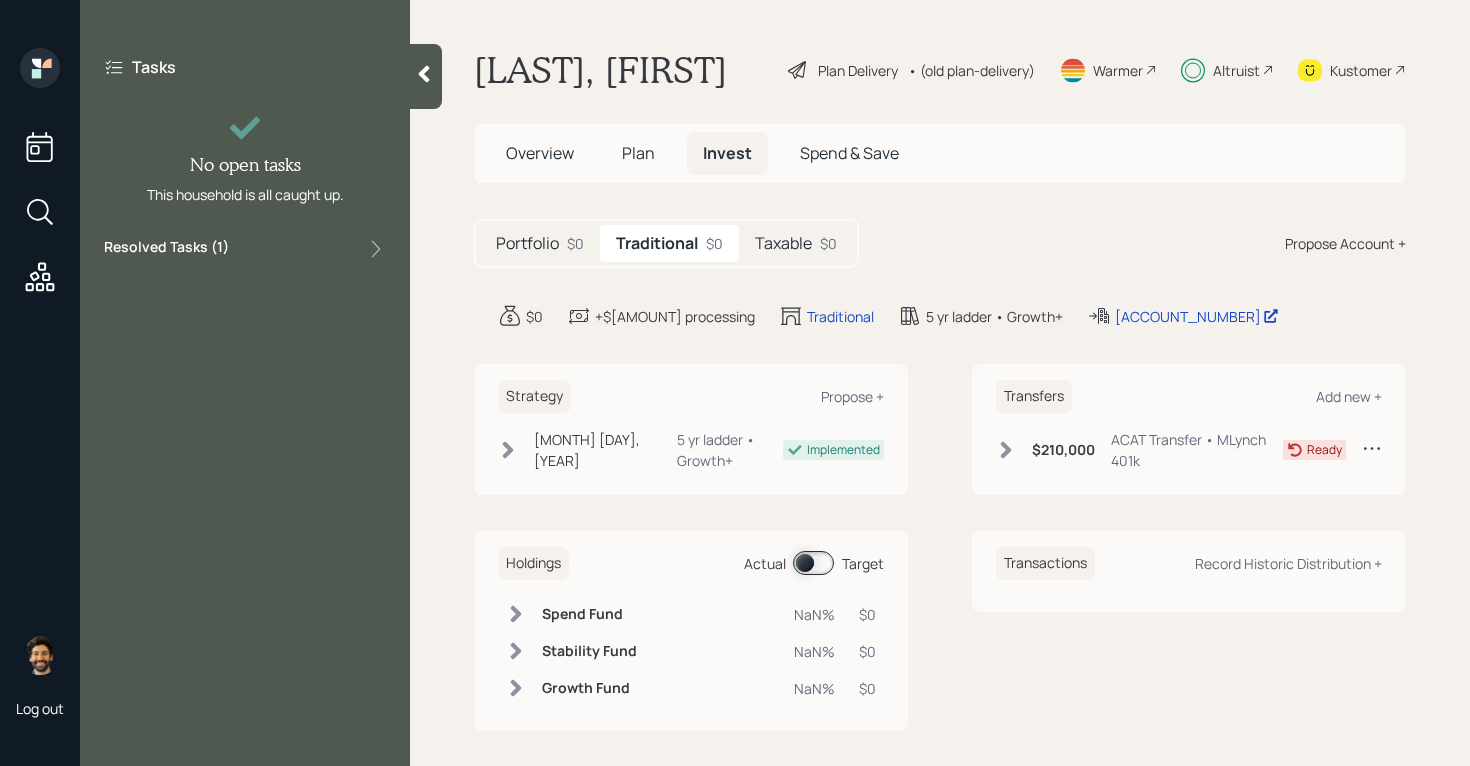 click on "Traditional $0" at bounding box center [669, 243] 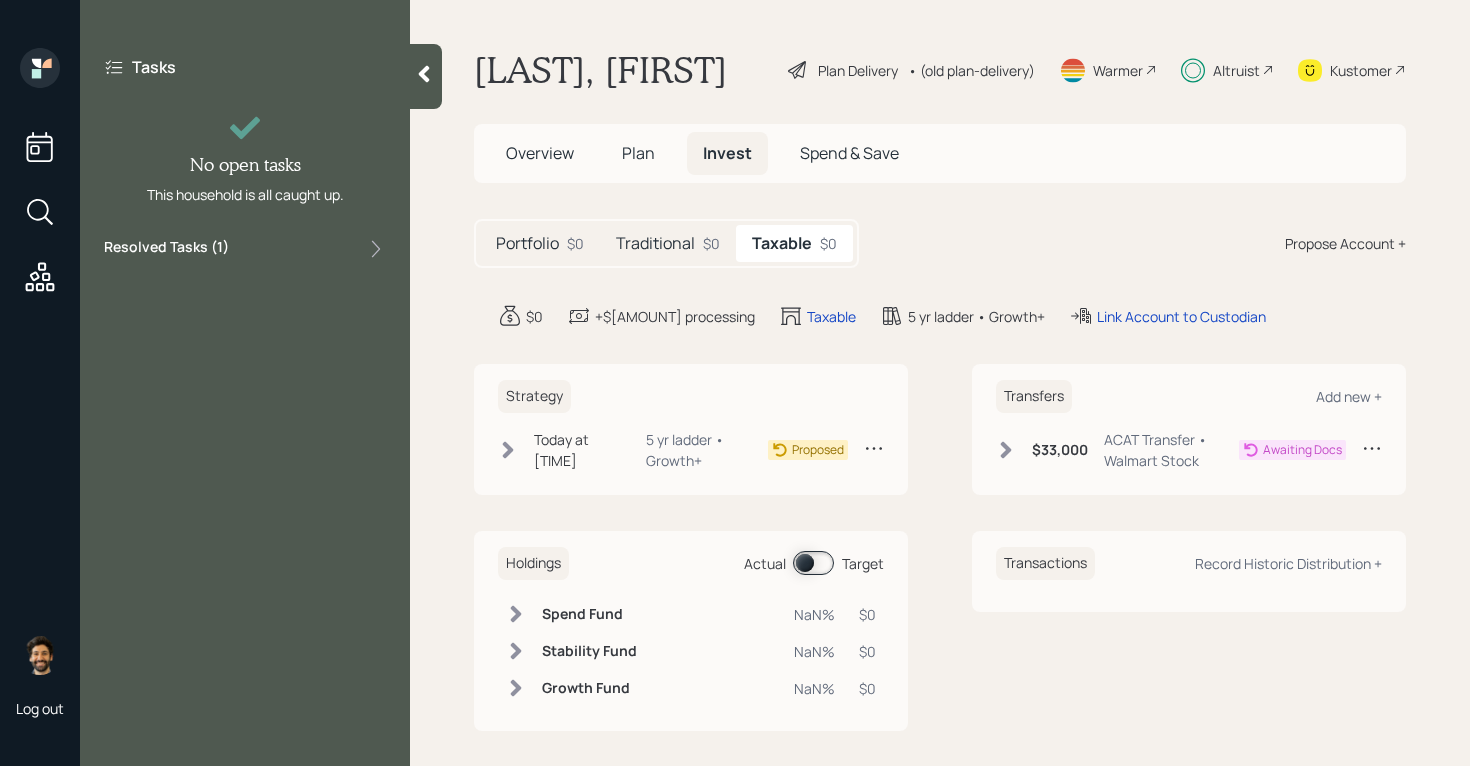 click on "Today at 11:28 AM Monday, August 4, 2025 11:28 AM EDT 5 yr ladder • Growth+" at bounding box center (633, 450) 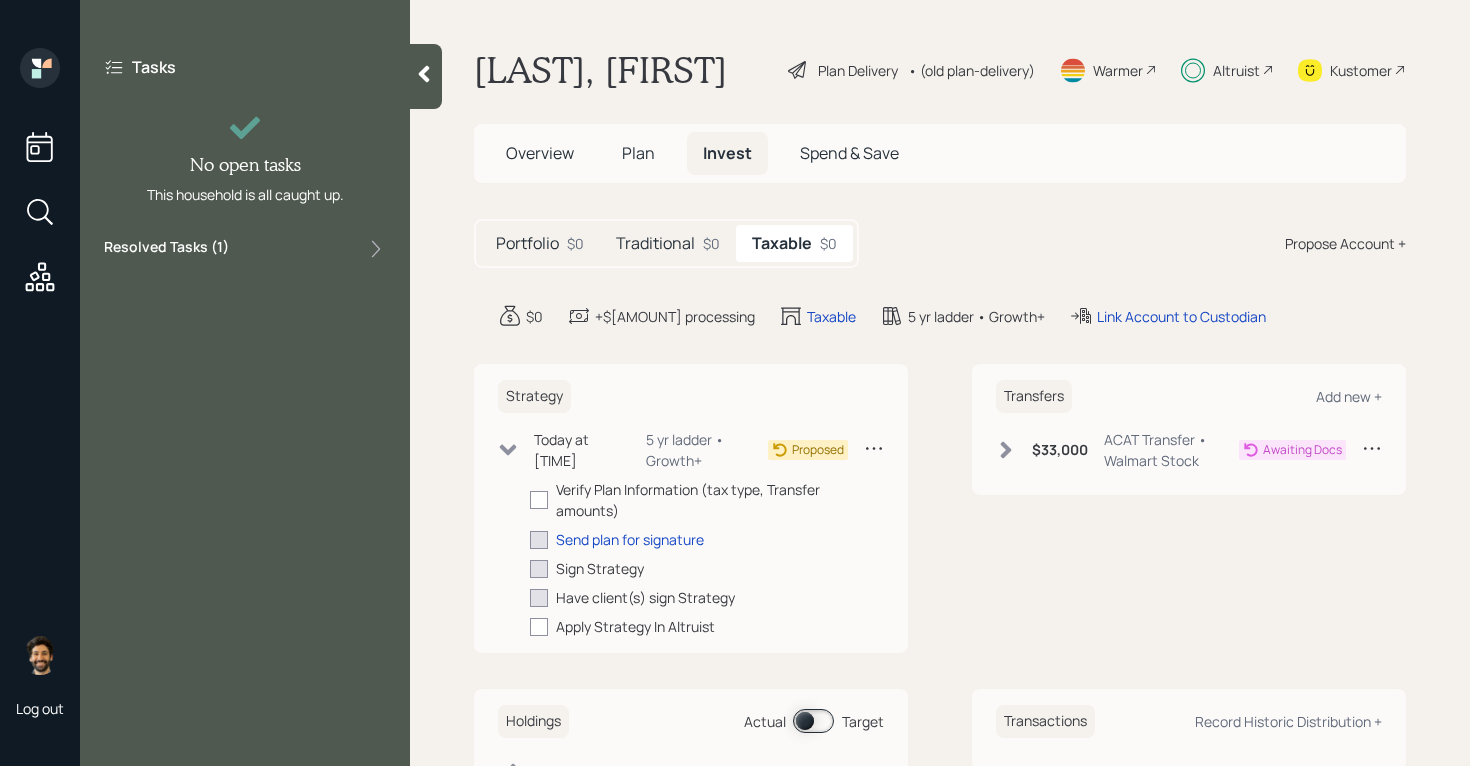 click on "Today at 11:28 AM Monday, August 4, 2025 11:28 AM EDT 5 yr ladder • Growth+" at bounding box center (633, 450) 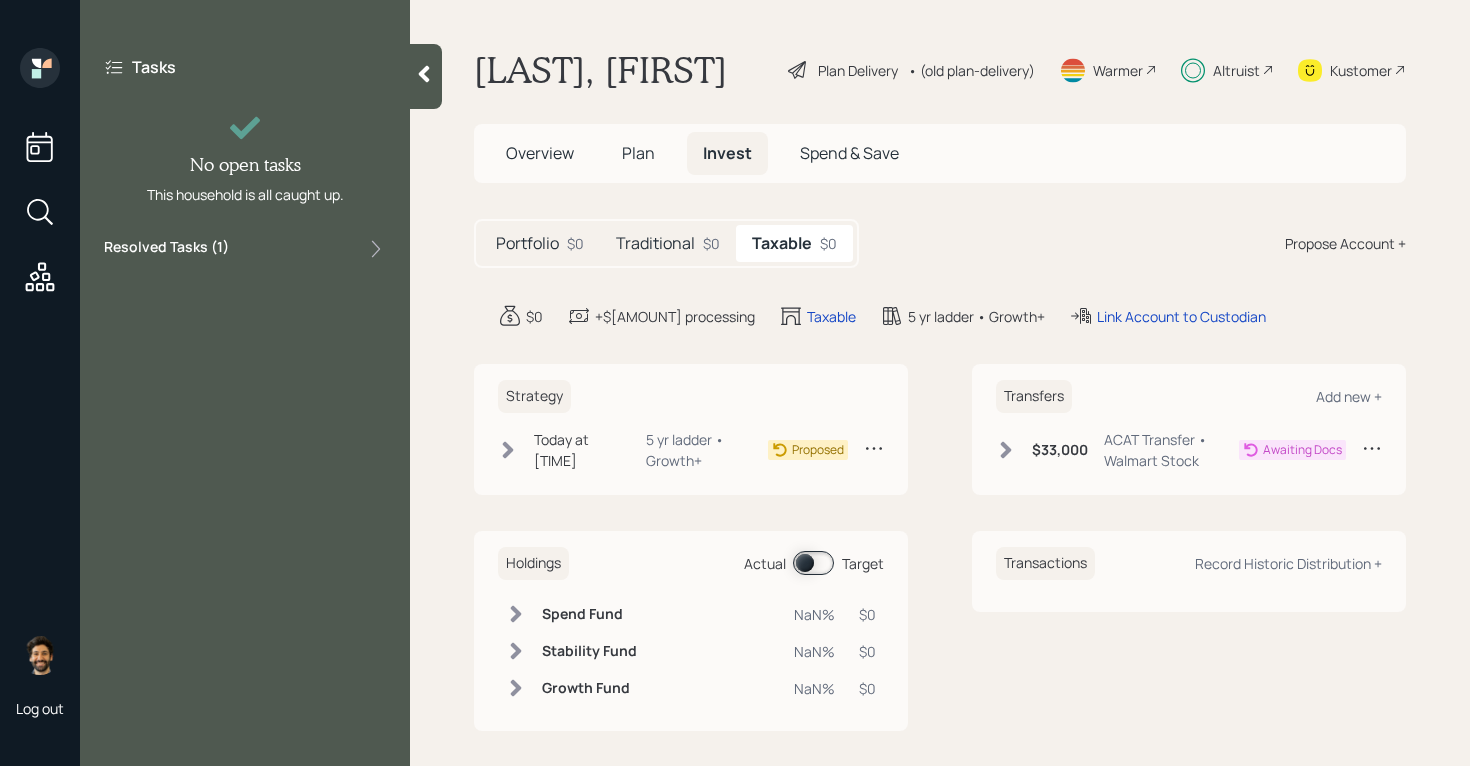 click on "Traditional" at bounding box center [655, 243] 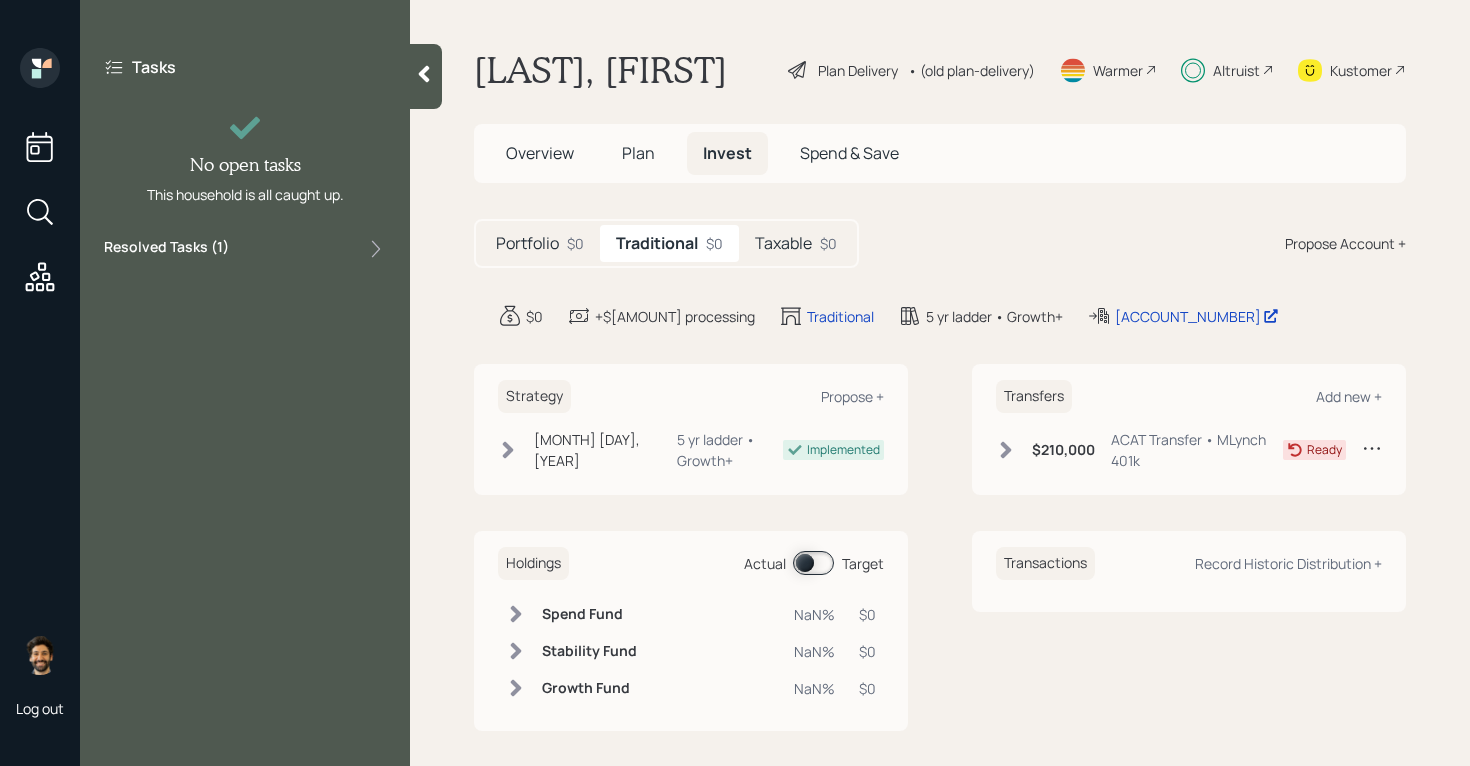click on "Taxable" at bounding box center [783, 243] 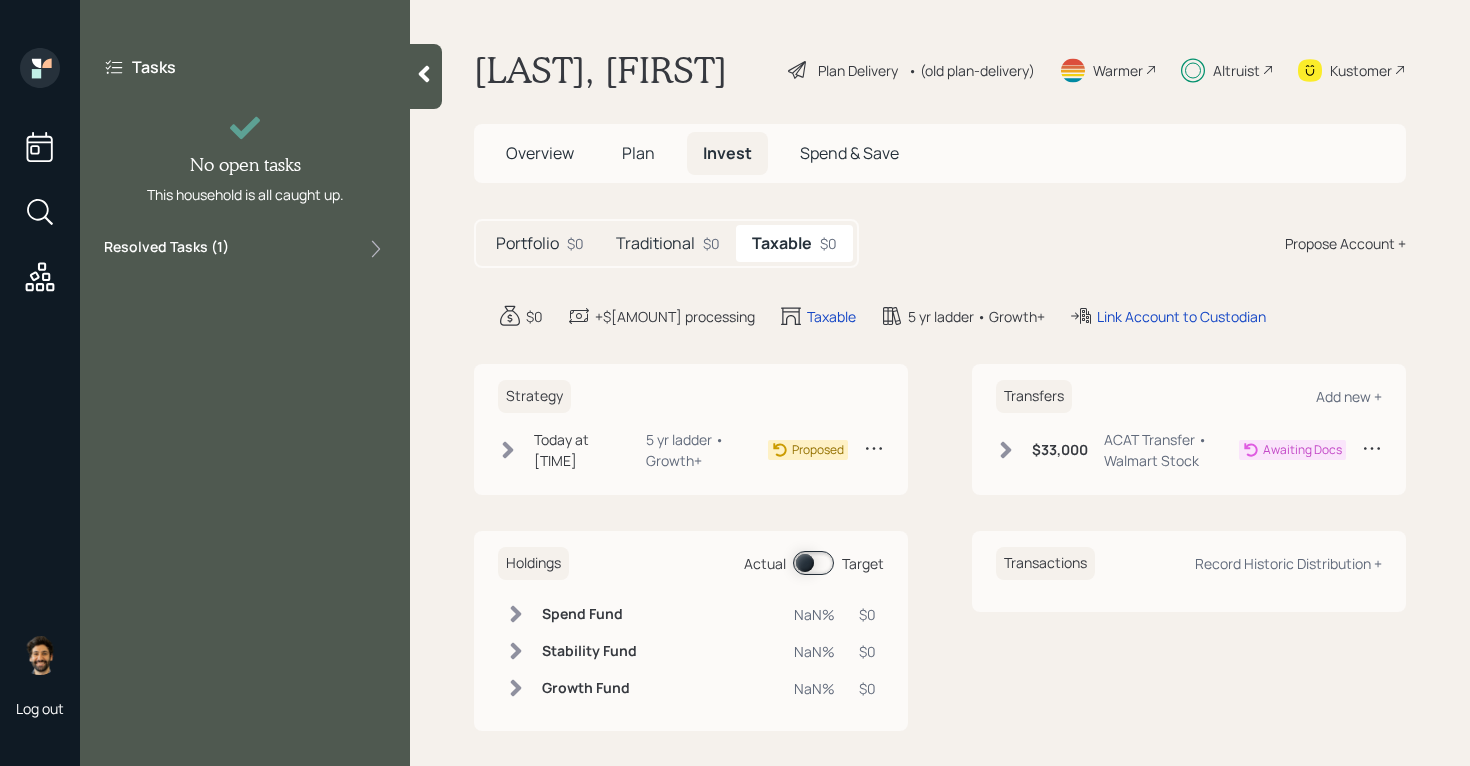 click on "Plan" at bounding box center (638, 153) 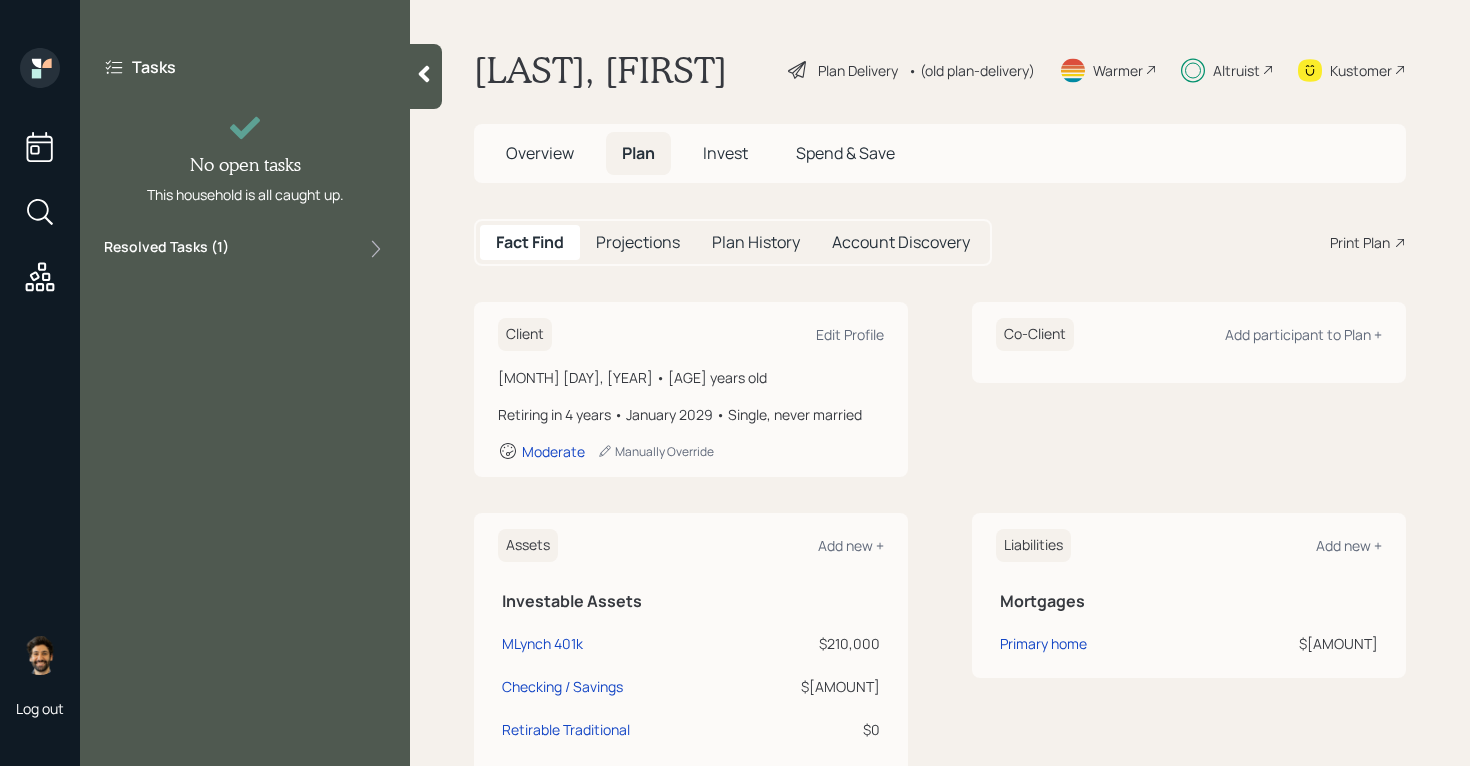 click on "Overview" at bounding box center [540, 153] 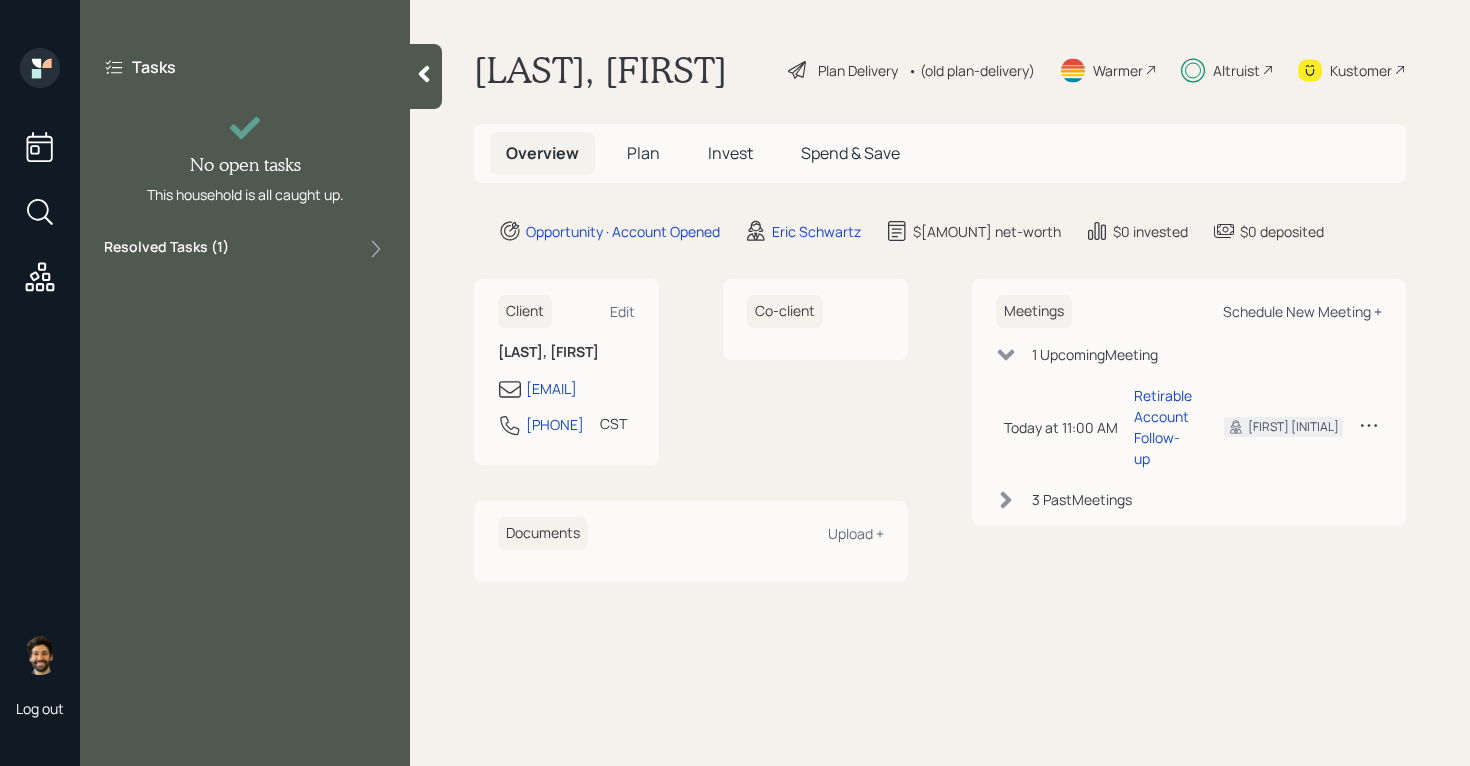 click on "Schedule New Meeting +" at bounding box center [1302, 311] 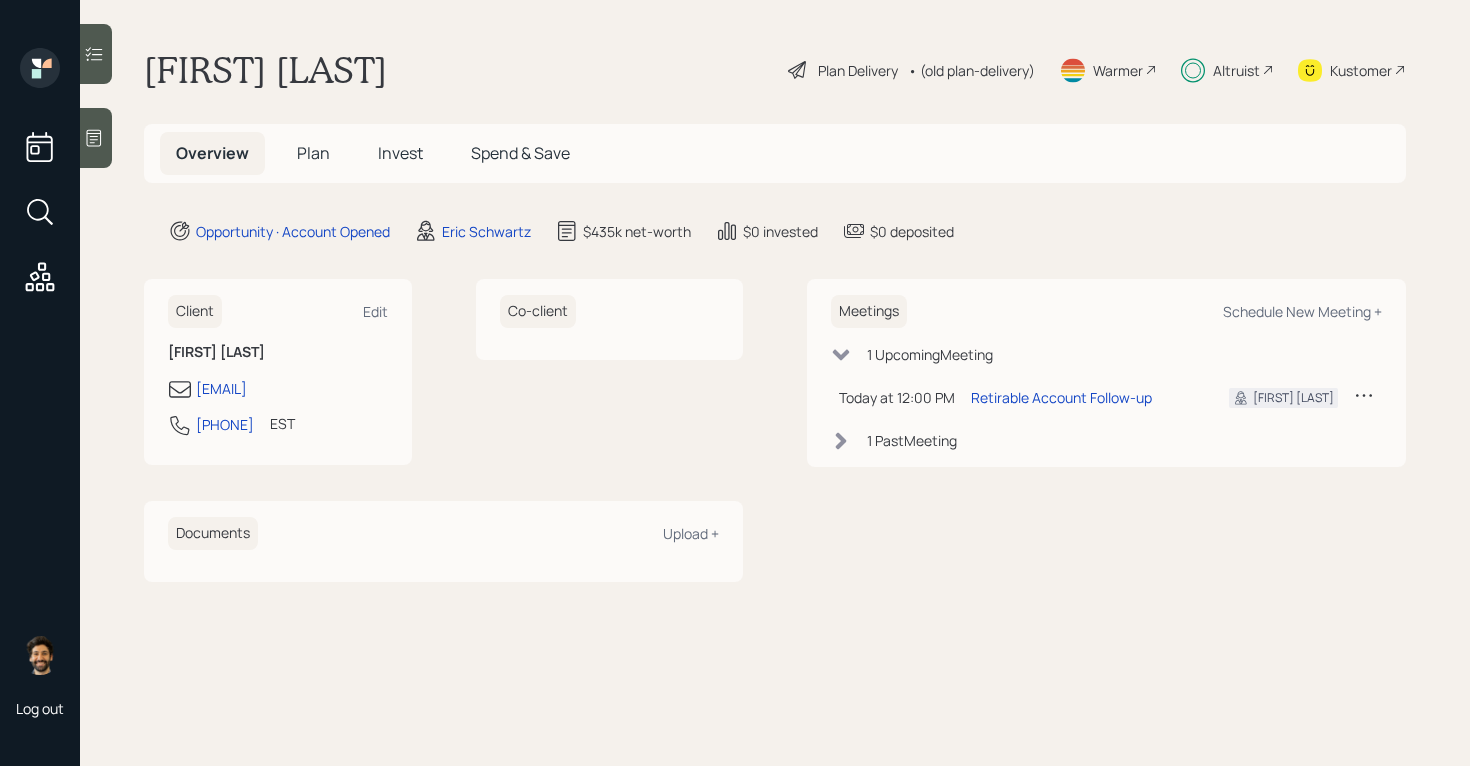 scroll, scrollTop: 0, scrollLeft: 0, axis: both 